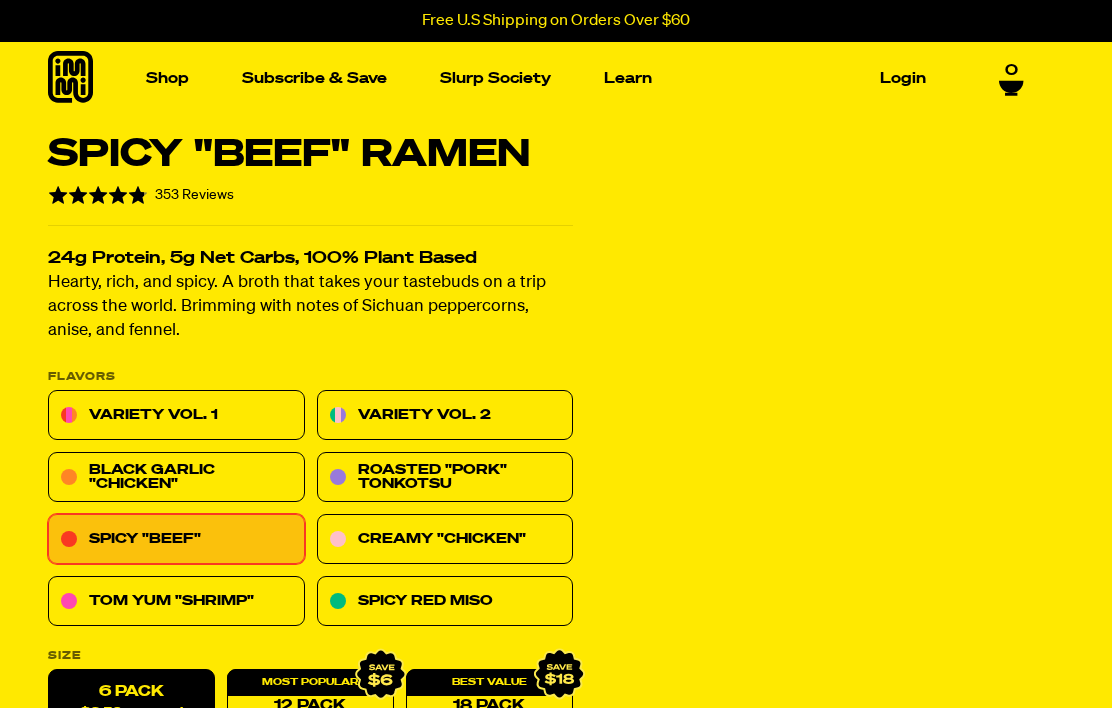 scroll, scrollTop: 0, scrollLeft: 0, axis: both 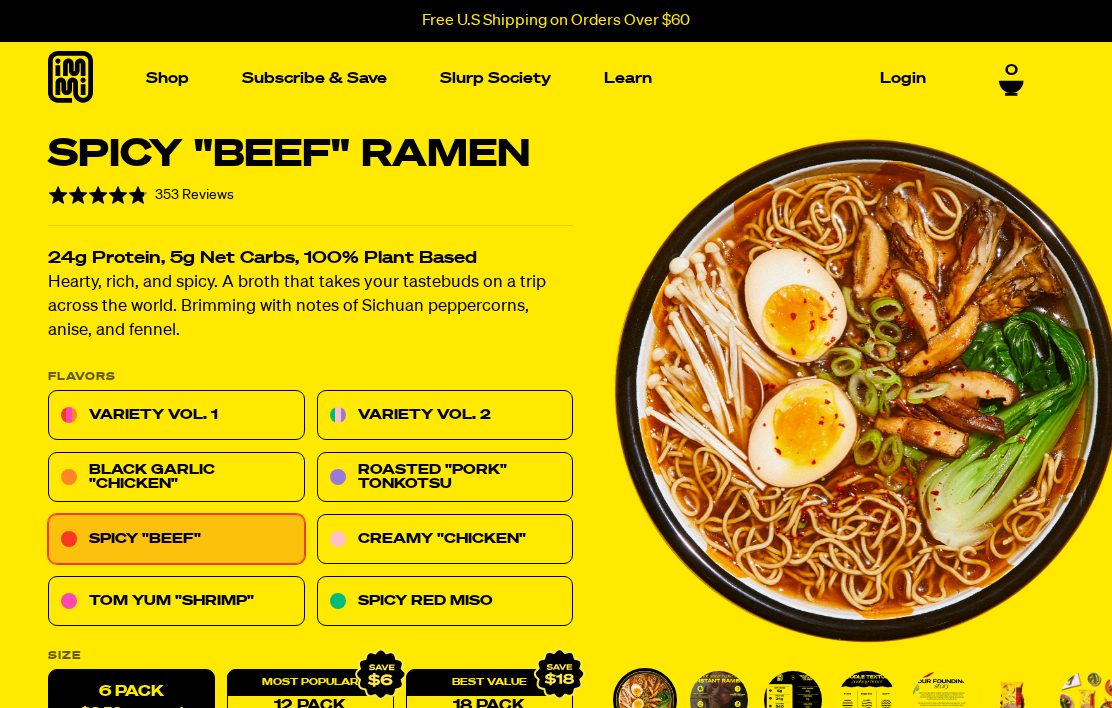 click on "Variety Vol. 1" at bounding box center [176, 416] 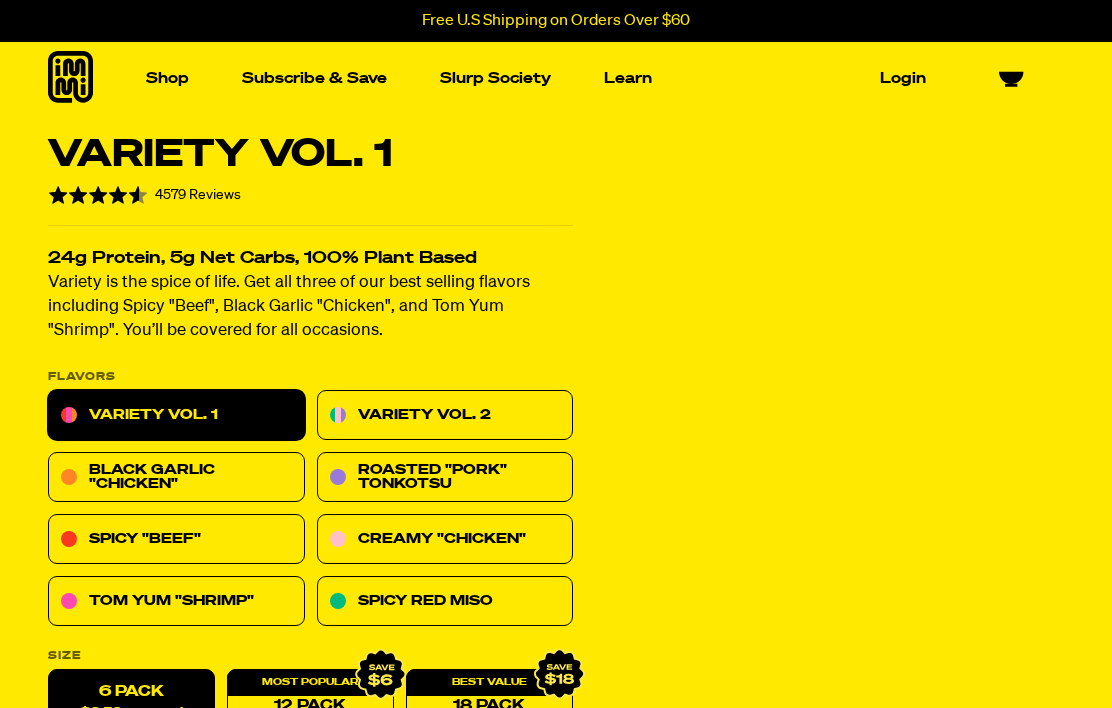 scroll, scrollTop: 0, scrollLeft: 0, axis: both 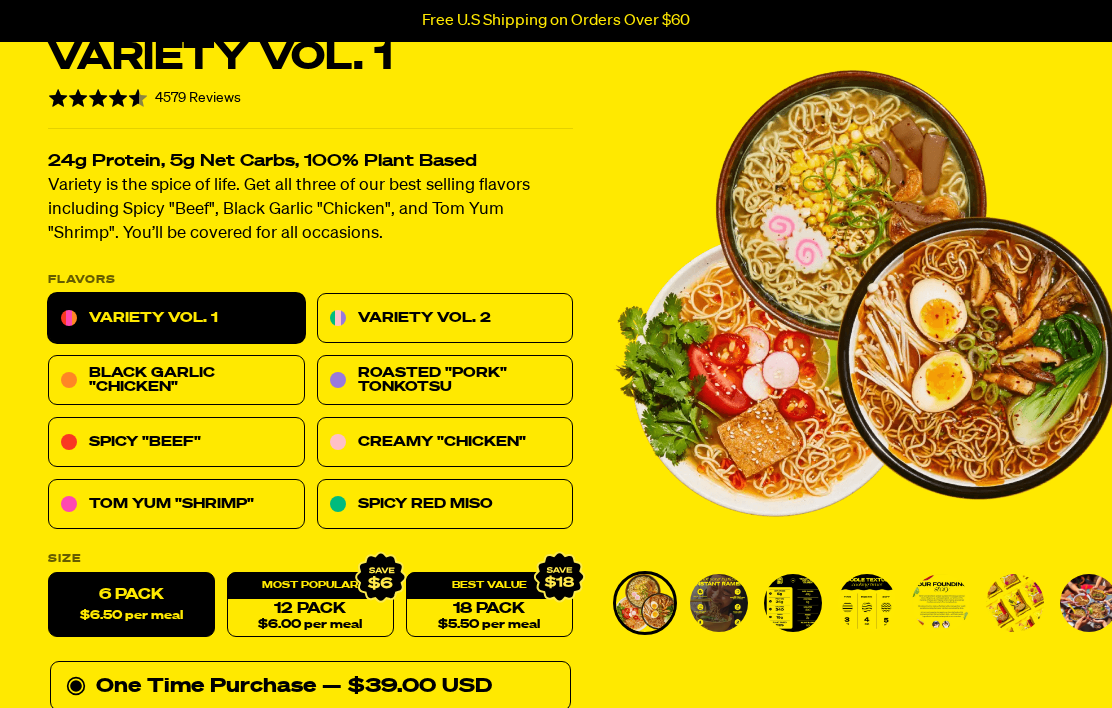 click on "Variety Vol. 2" at bounding box center (445, 319) 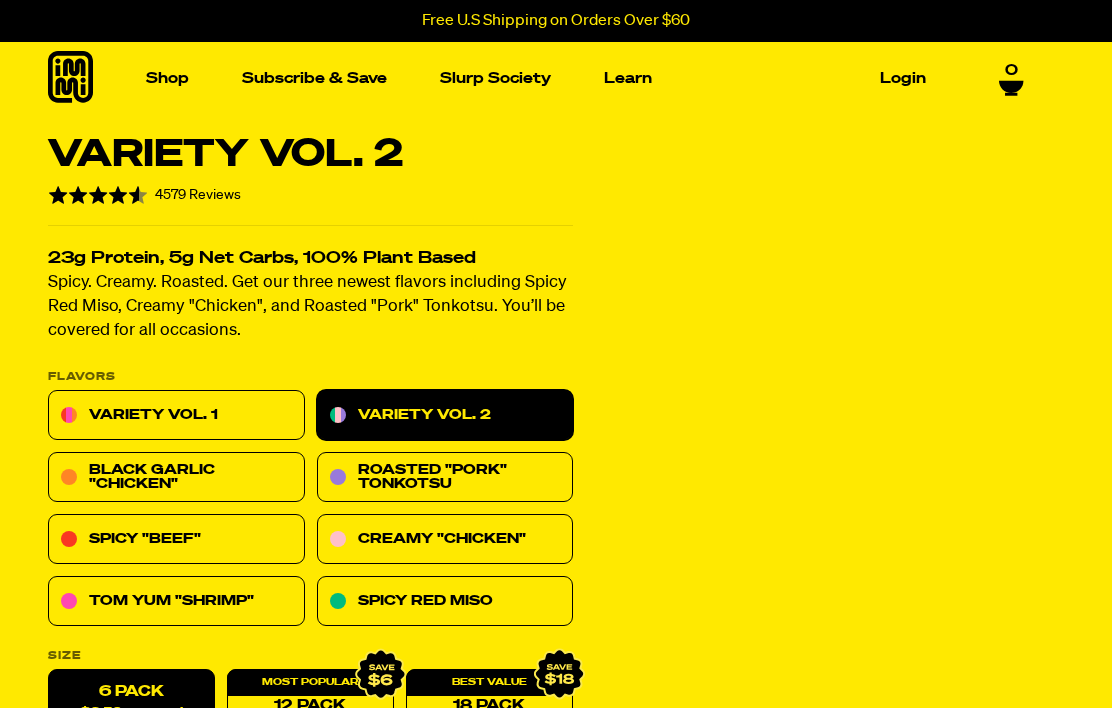 scroll, scrollTop: 0, scrollLeft: 0, axis: both 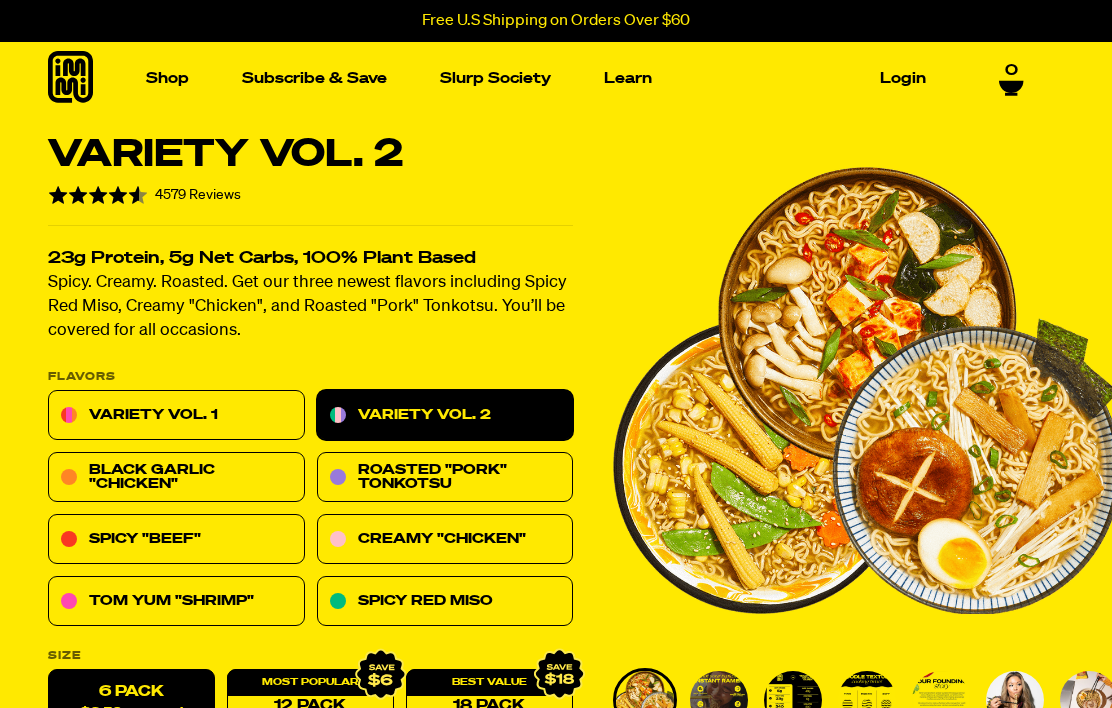 click on "Variety Vol. 1" at bounding box center [176, 416] 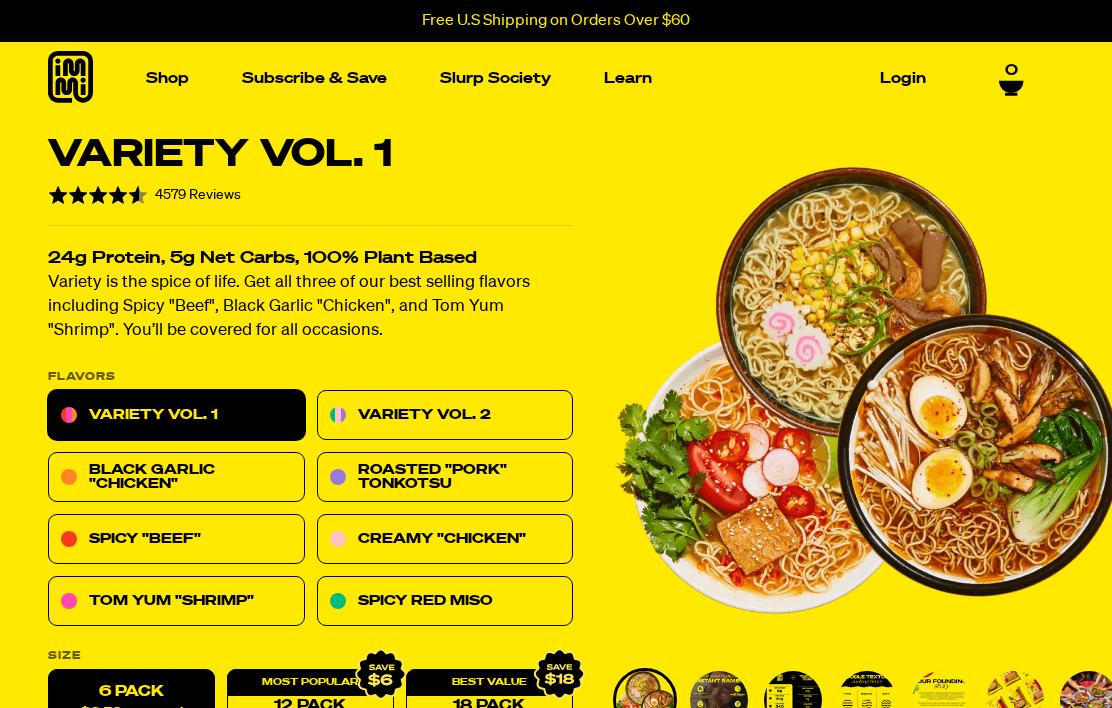 scroll, scrollTop: 0, scrollLeft: 0, axis: both 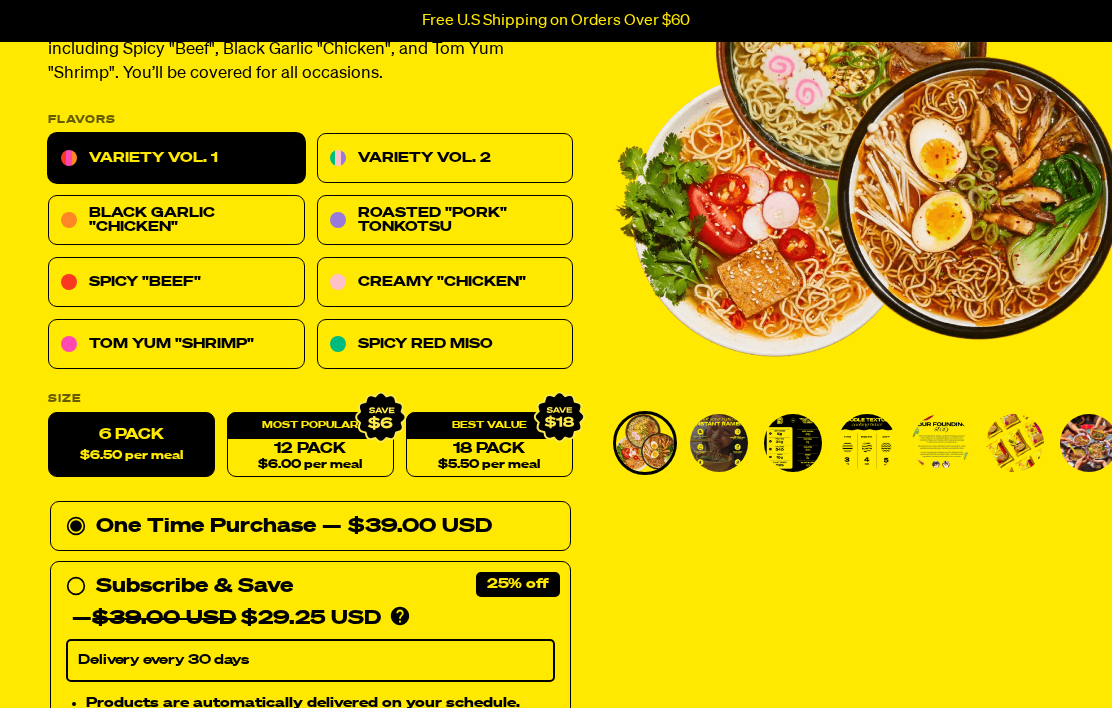 click on "One Time Purchase   — $39.00 USD" at bounding box center [310, 527] 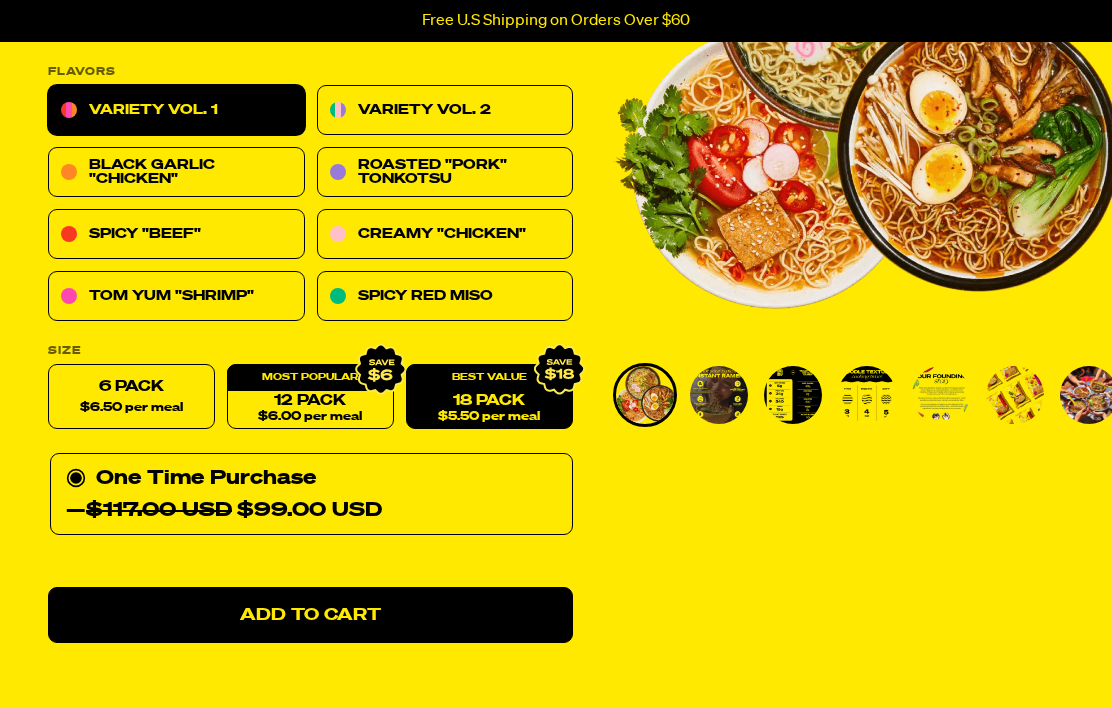 scroll, scrollTop: 304, scrollLeft: 0, axis: vertical 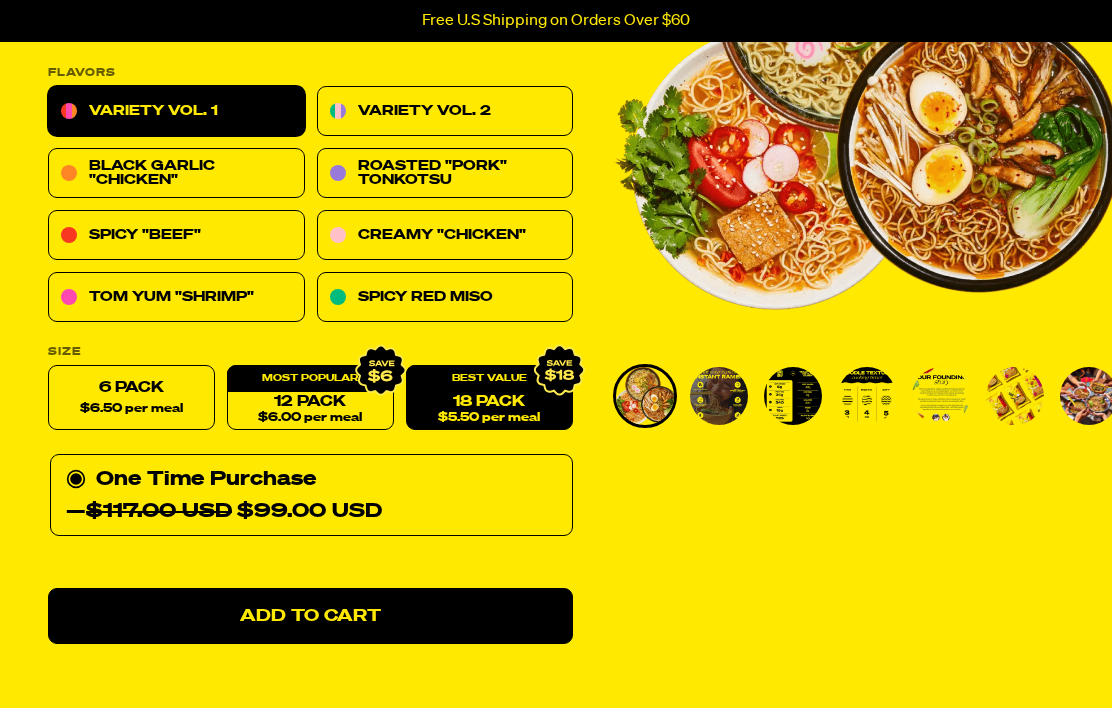 click on "6 Pack $6.50 per meal" at bounding box center (131, 398) 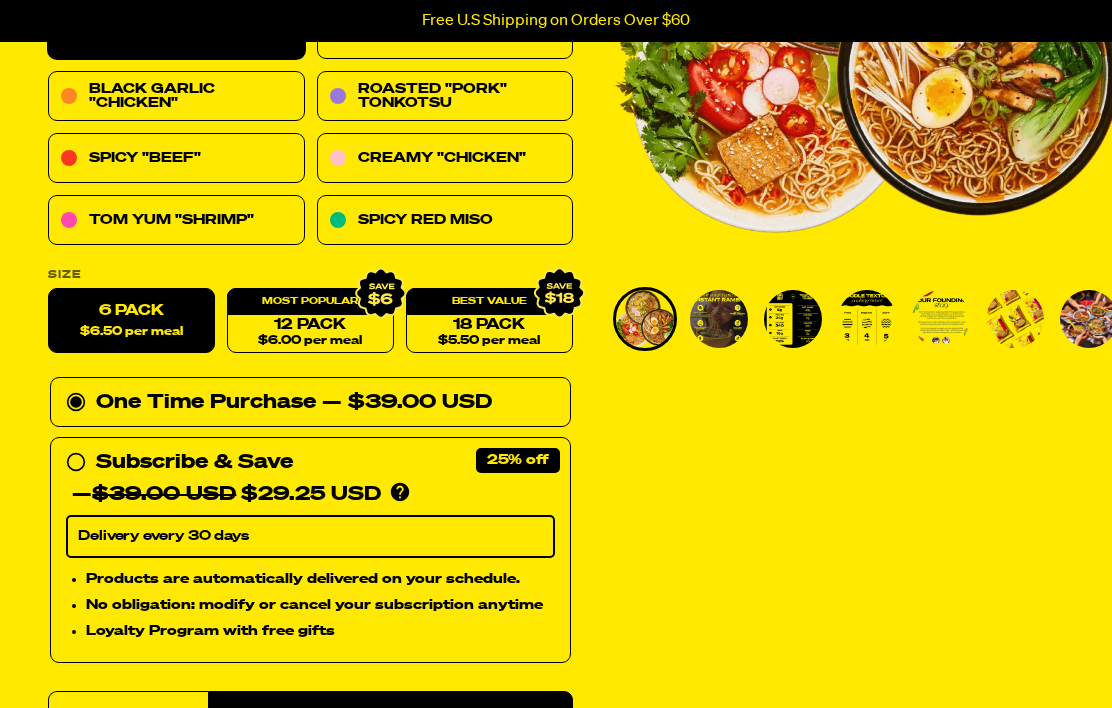 scroll, scrollTop: 370, scrollLeft: 0, axis: vertical 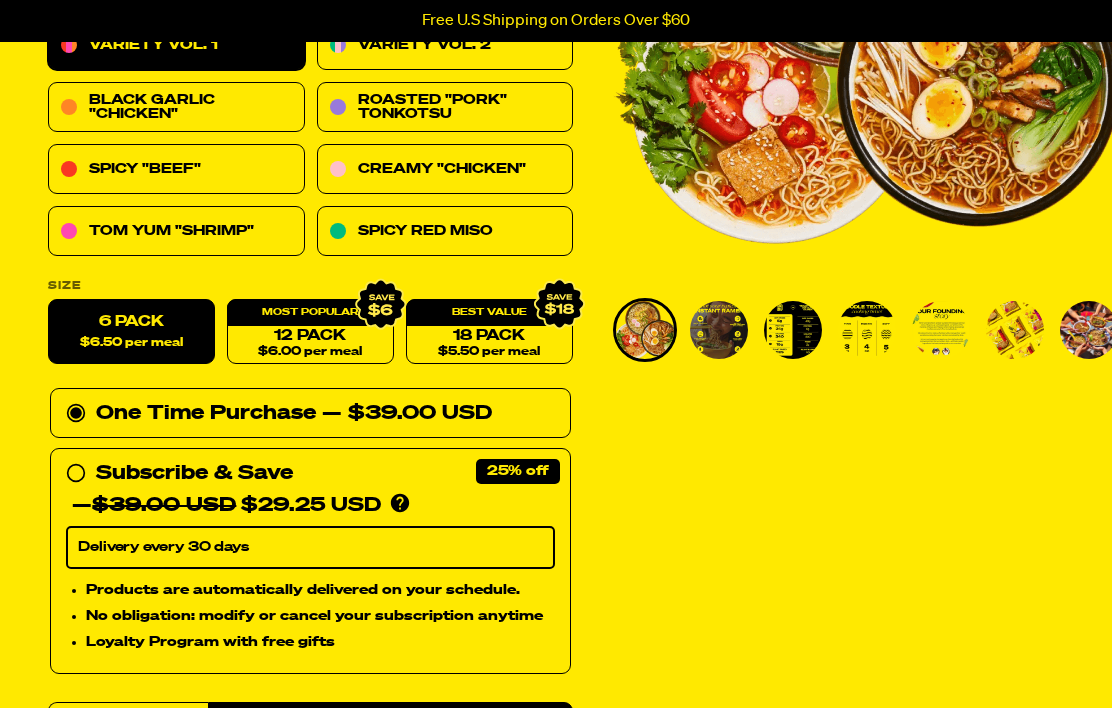 click on "12 Pack  $6.00 per meal" at bounding box center (310, 332) 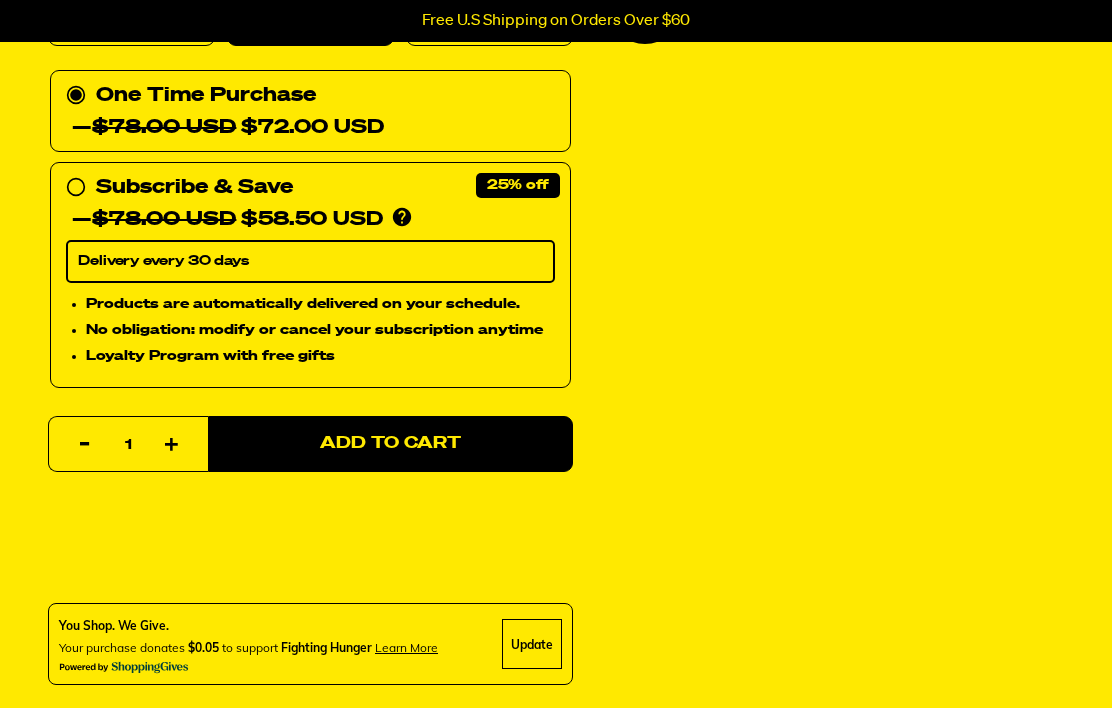 scroll, scrollTop: 679, scrollLeft: 0, axis: vertical 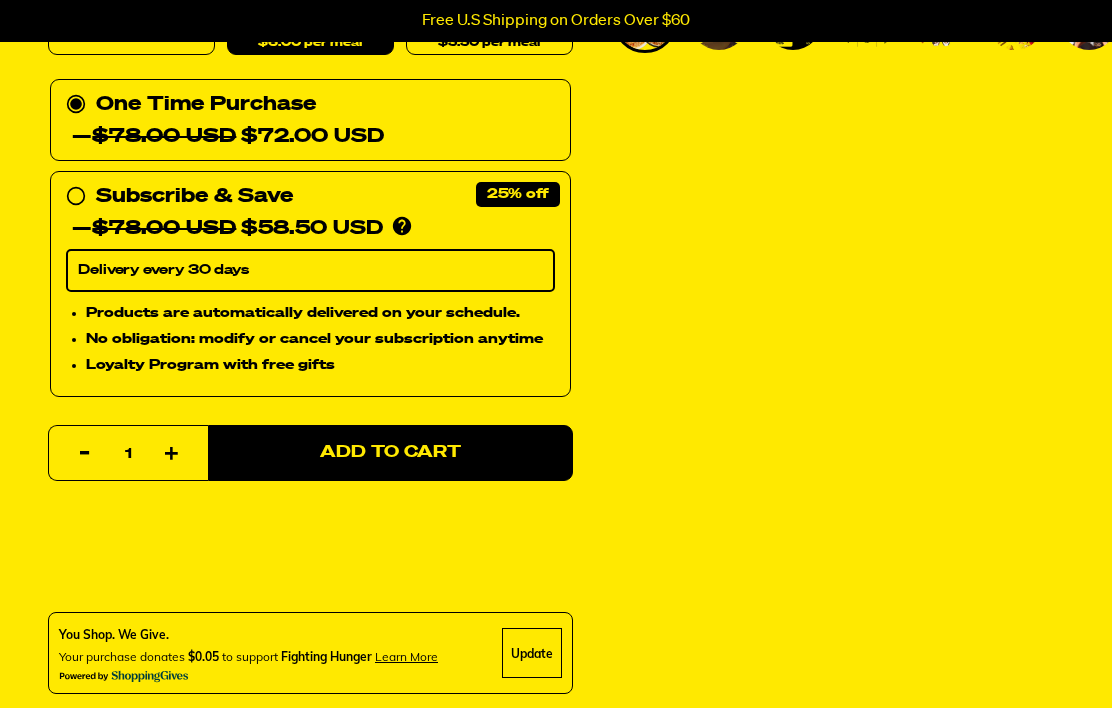 click on "Add to Cart" at bounding box center (390, 453) 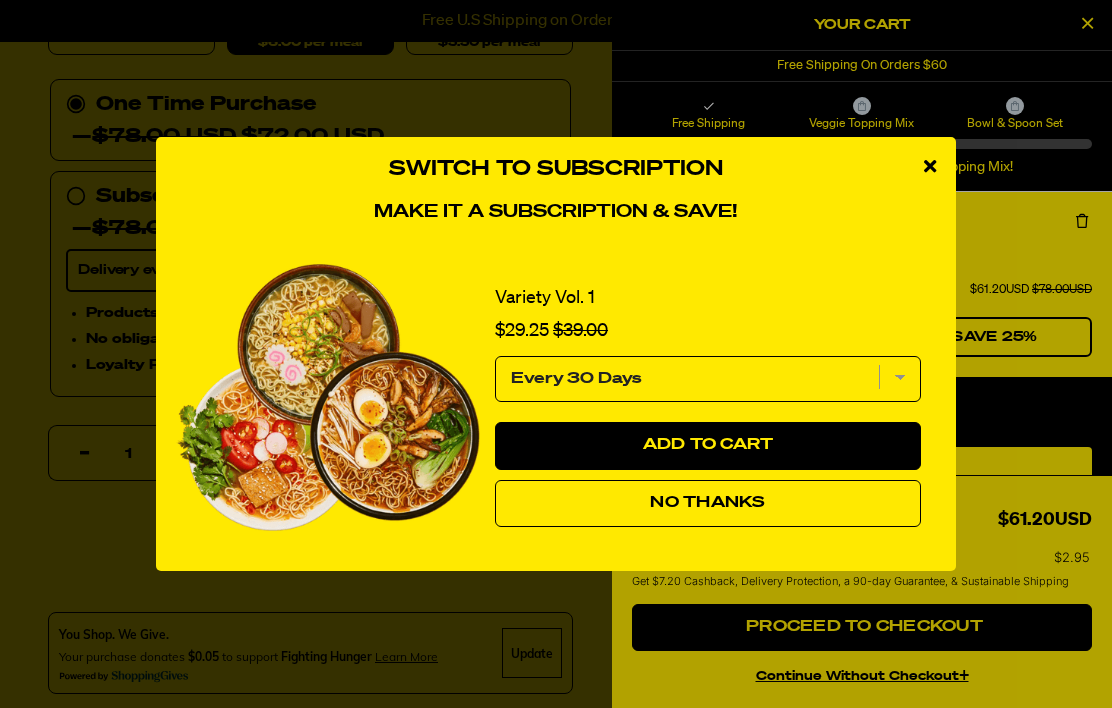 click on "No Thanks" at bounding box center [708, 504] 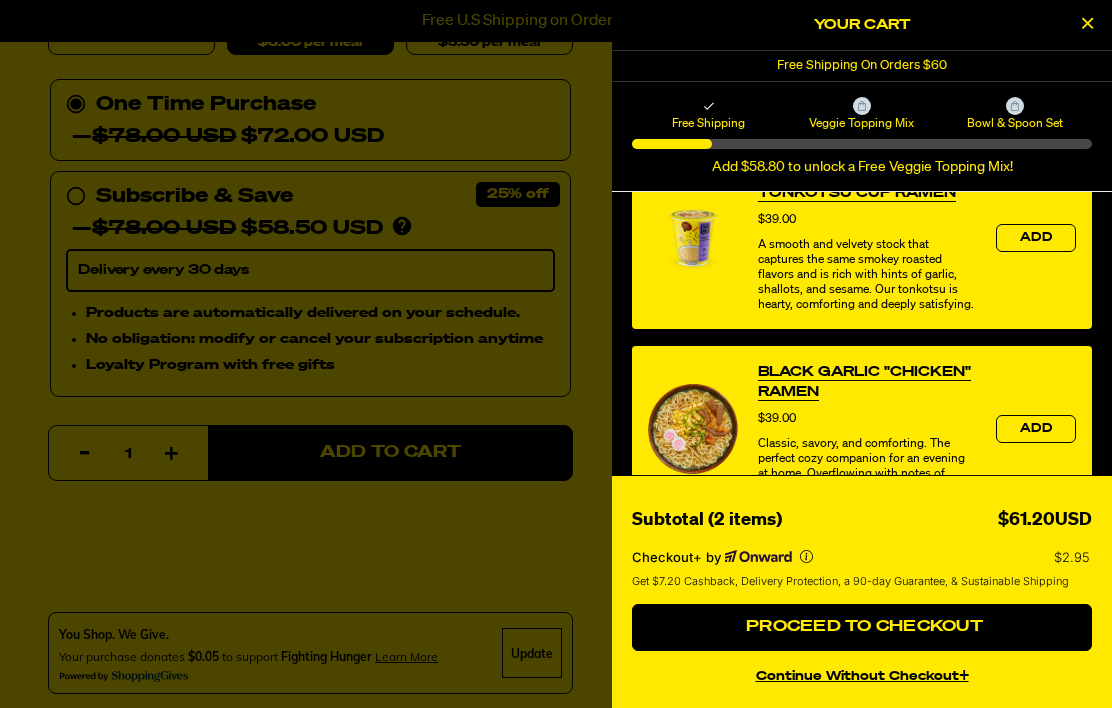 scroll, scrollTop: 913, scrollLeft: 0, axis: vertical 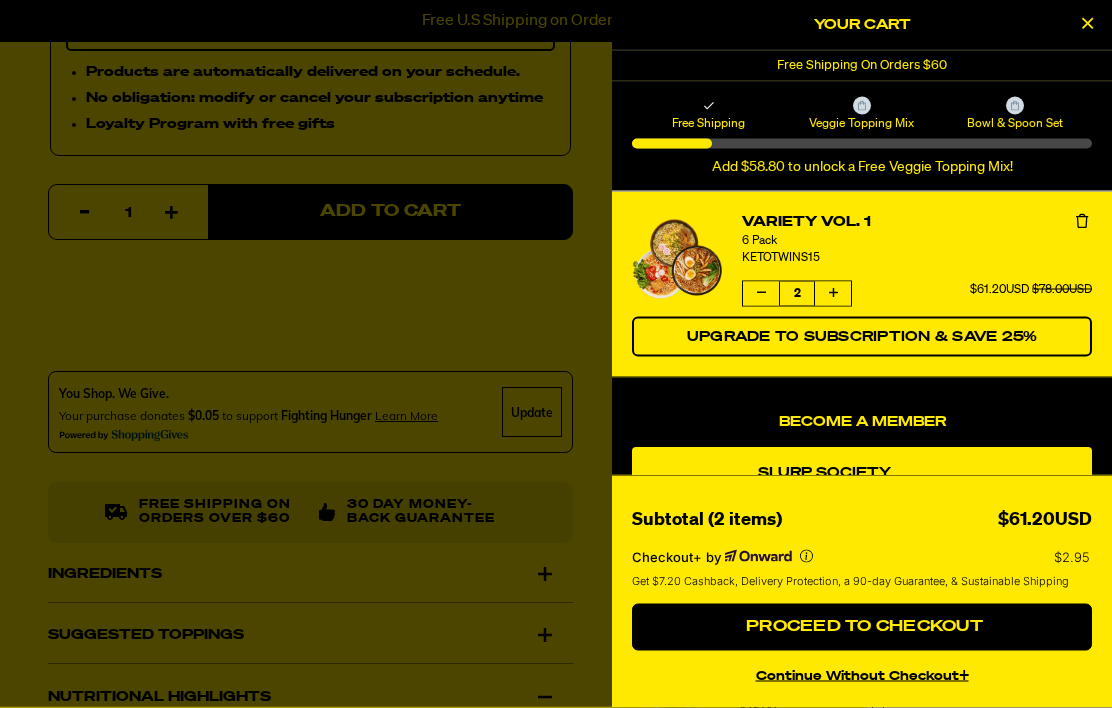 click at bounding box center [1087, 23] 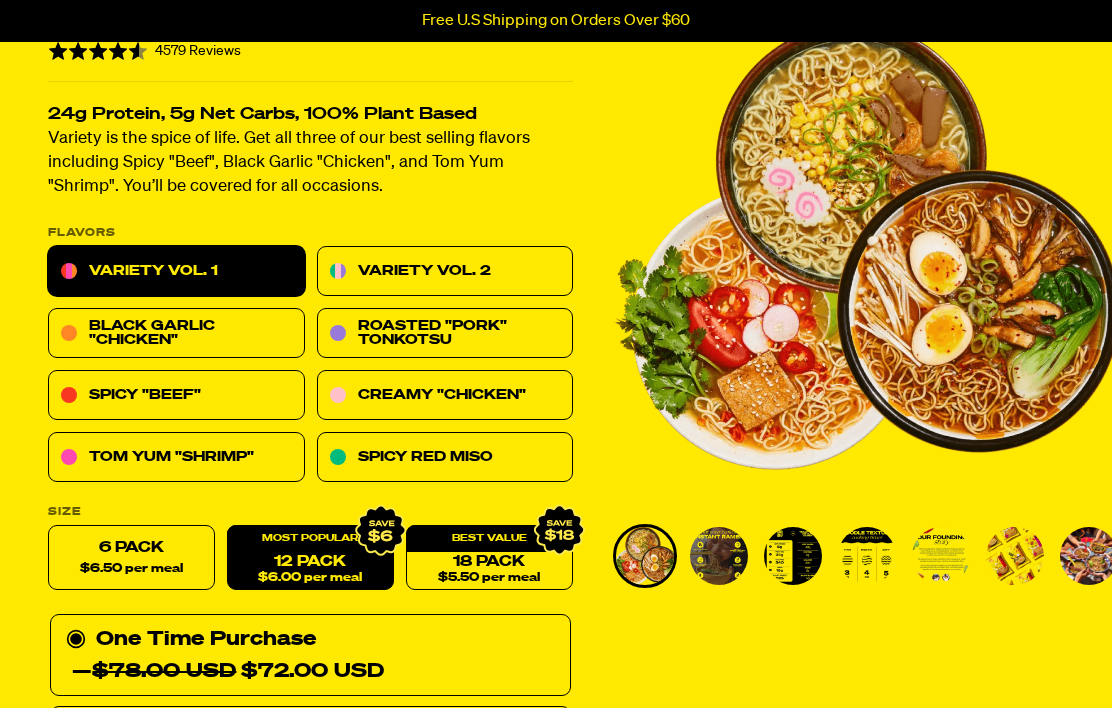 scroll, scrollTop: 0, scrollLeft: 0, axis: both 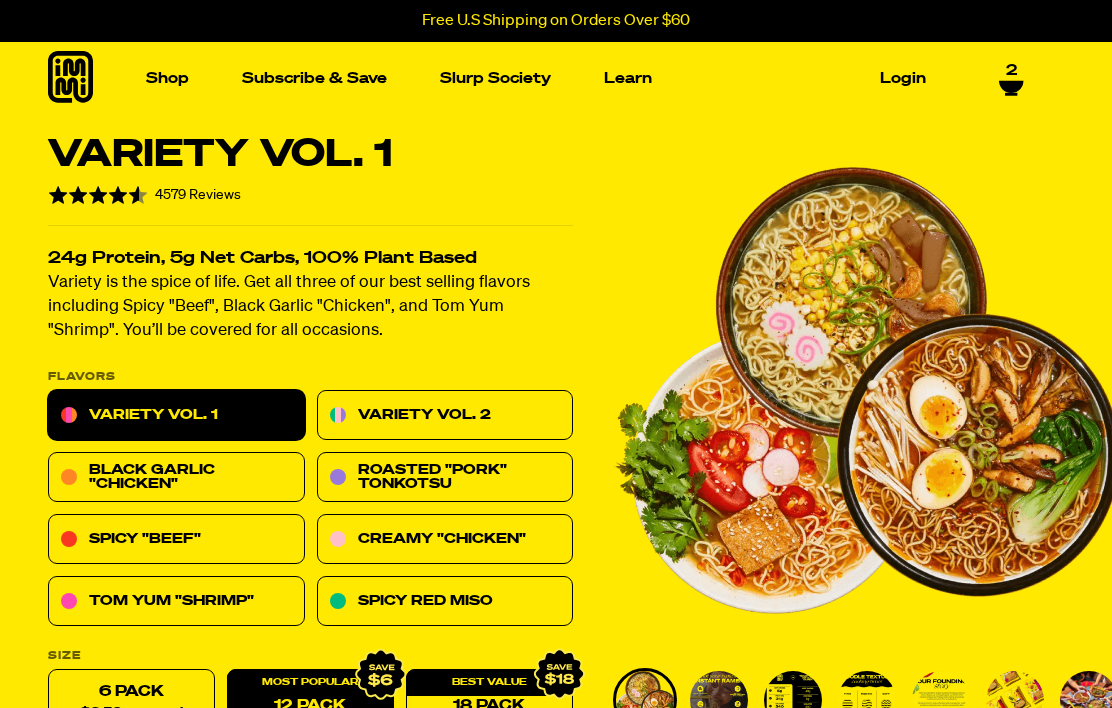 click on "Slurp Society" at bounding box center (495, 78) 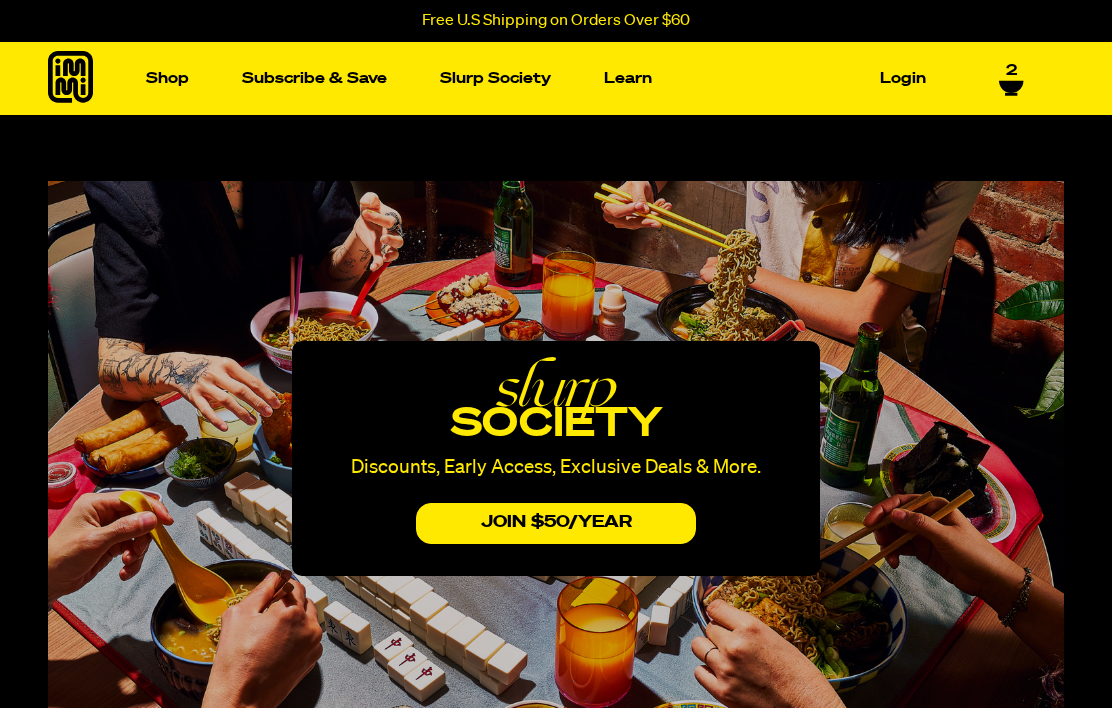 scroll, scrollTop: 0, scrollLeft: 0, axis: both 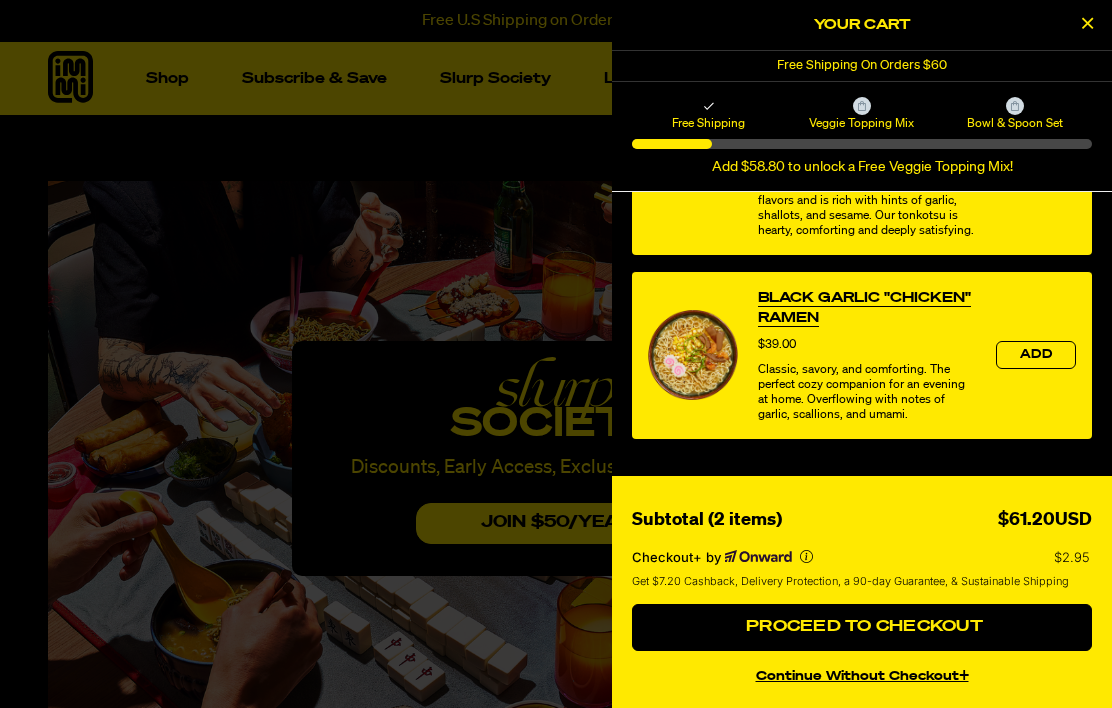 click on "Proceed to Checkout" at bounding box center (862, 627) 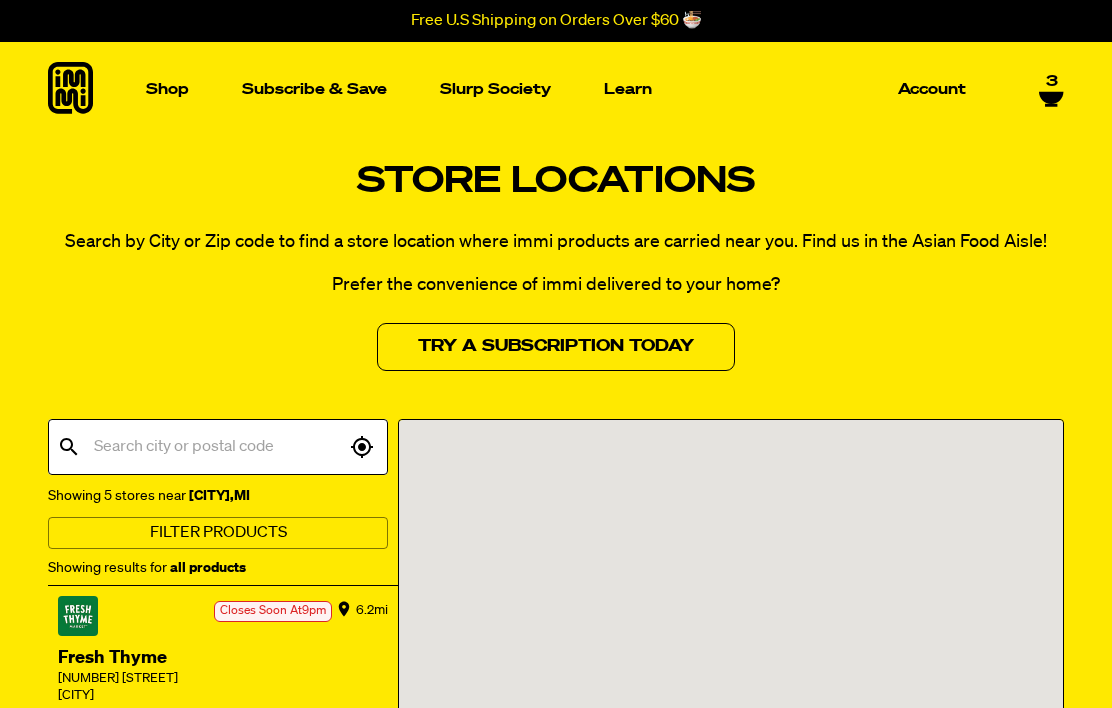 scroll, scrollTop: 0, scrollLeft: 0, axis: both 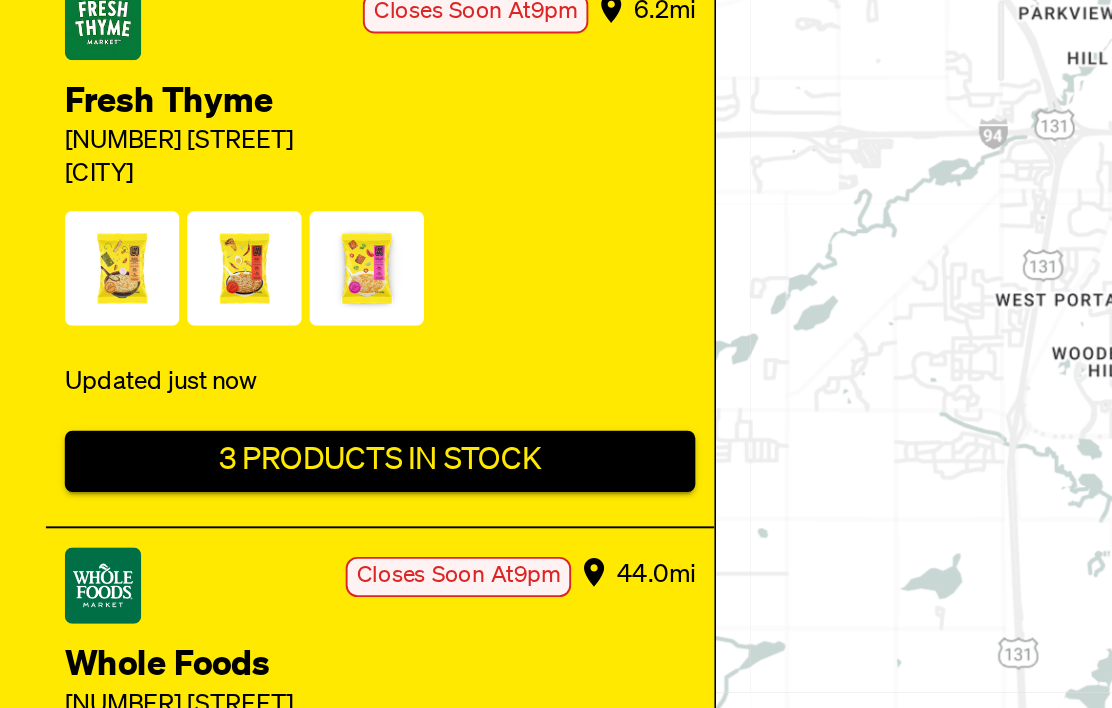 click at bounding box center [88, 341] 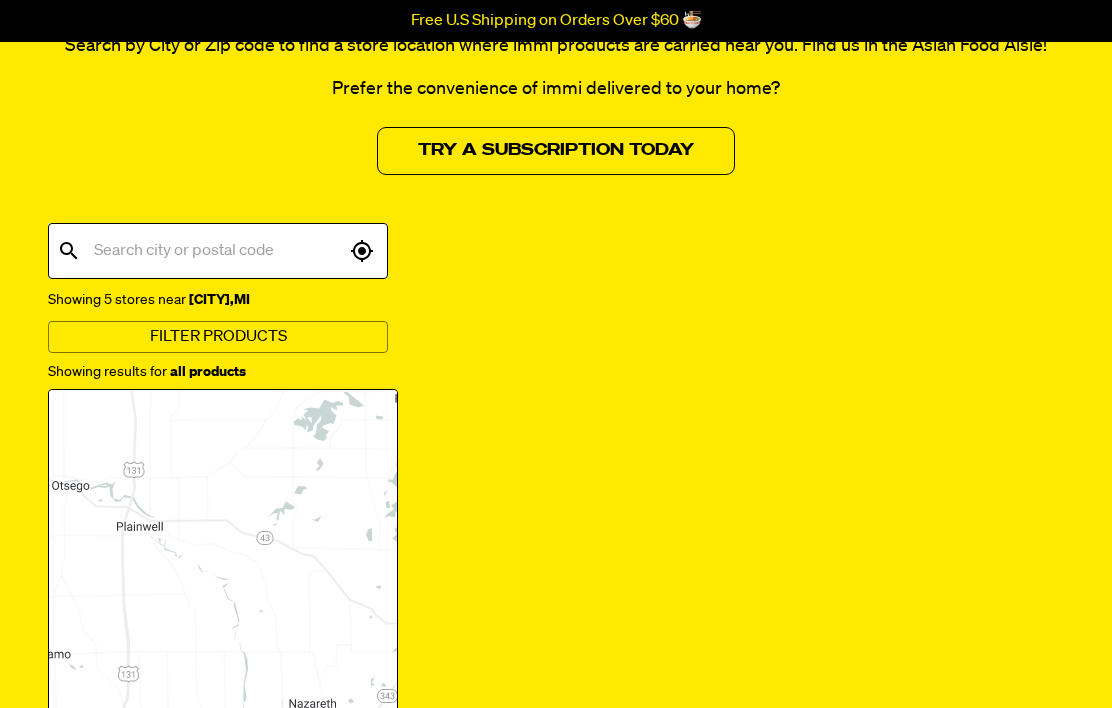 scroll, scrollTop: 0, scrollLeft: 0, axis: both 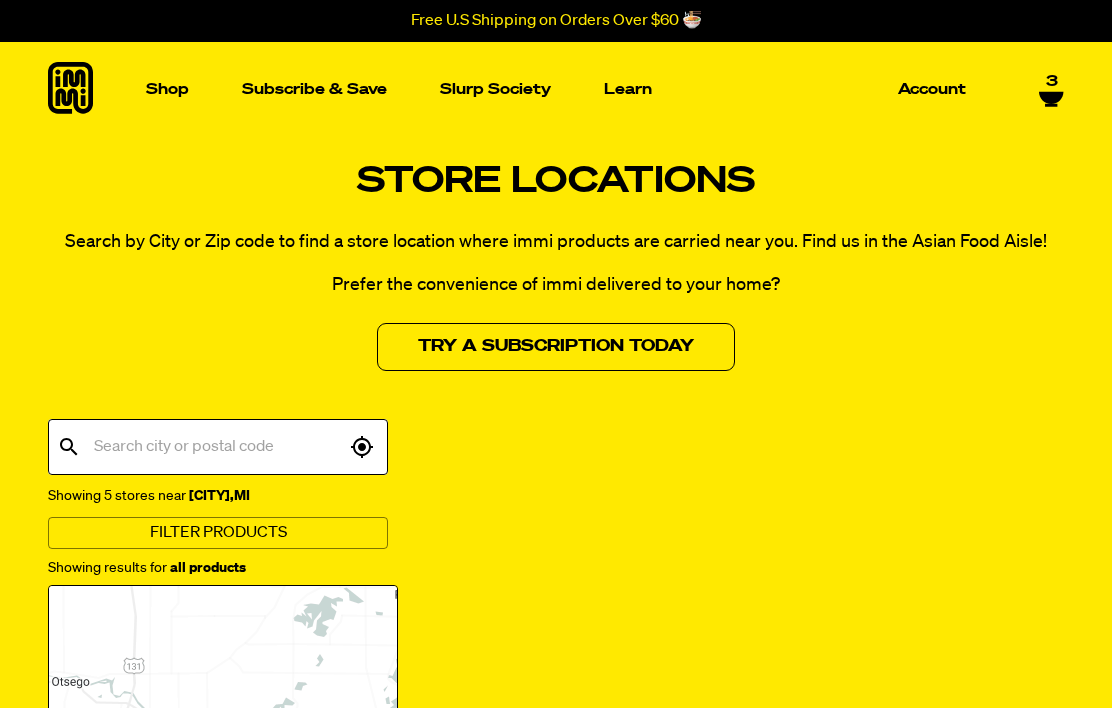 click 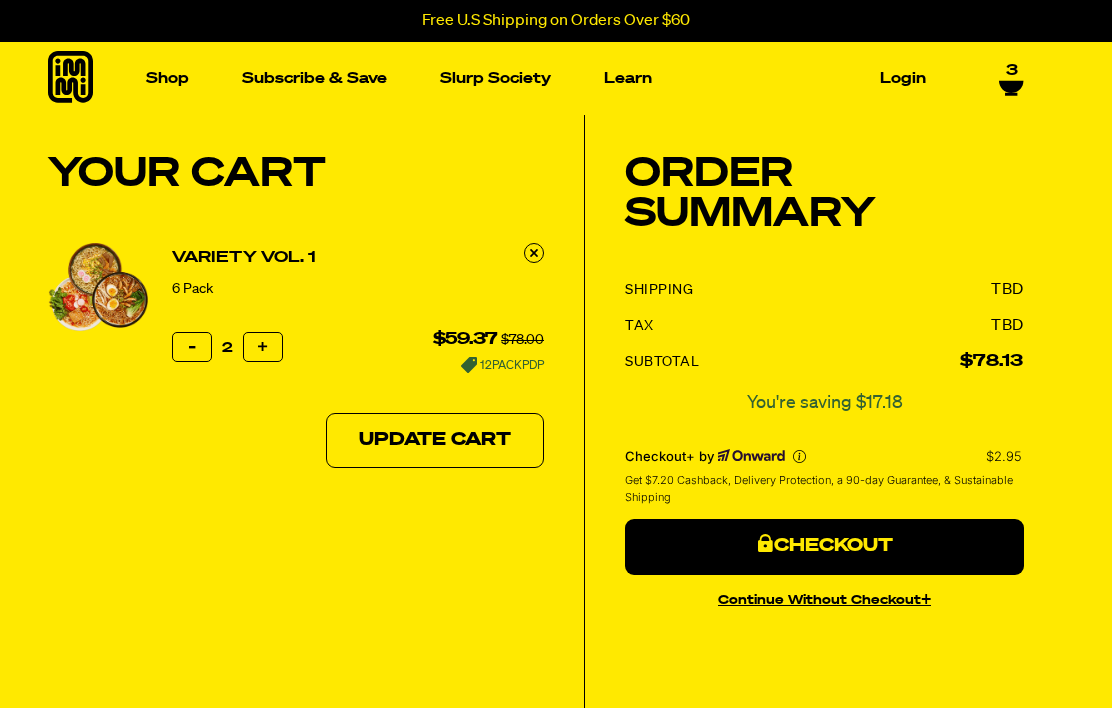 scroll, scrollTop: 0, scrollLeft: 0, axis: both 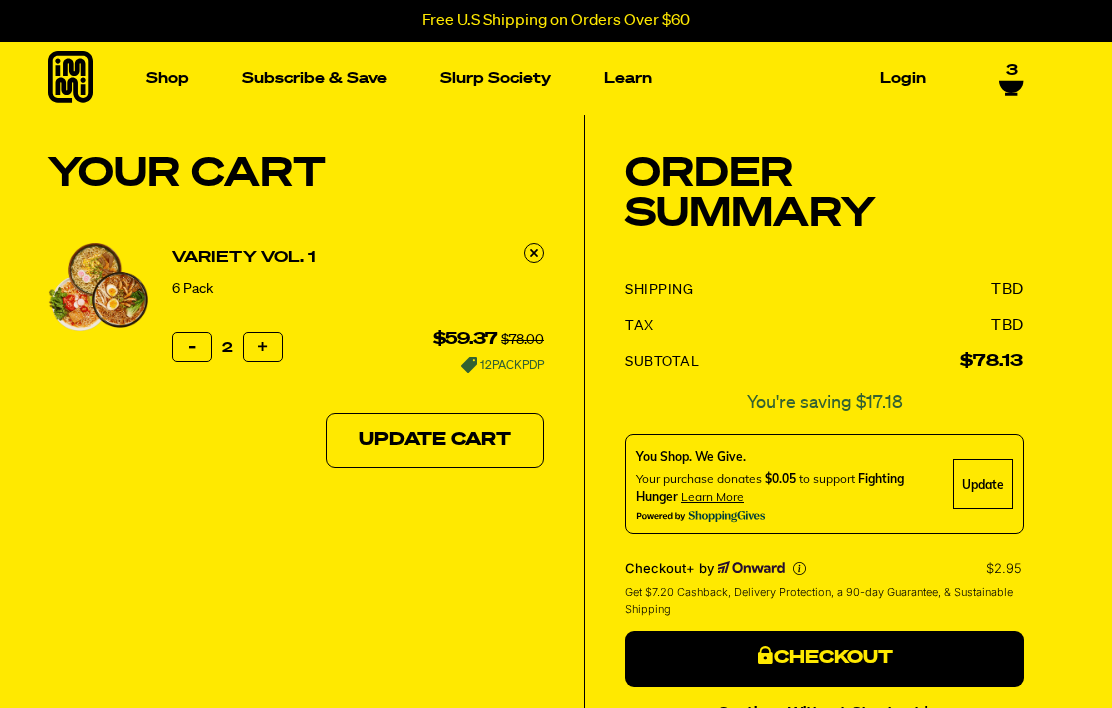 click on "Update Cart" at bounding box center (435, 441) 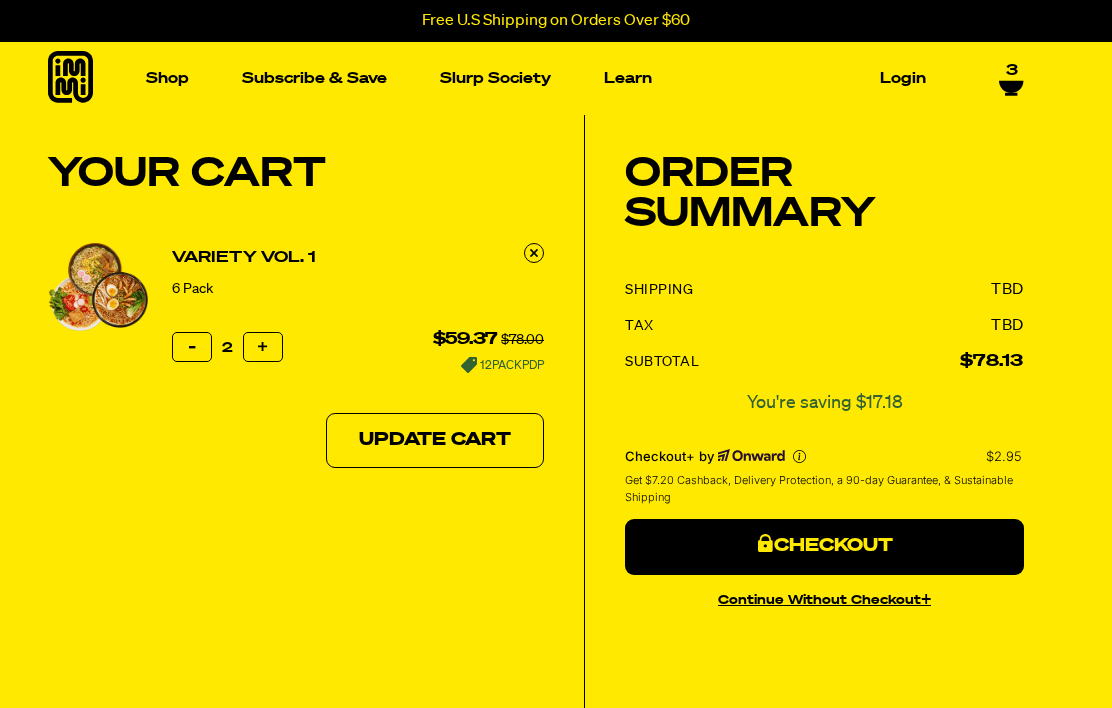 scroll, scrollTop: 0, scrollLeft: 0, axis: both 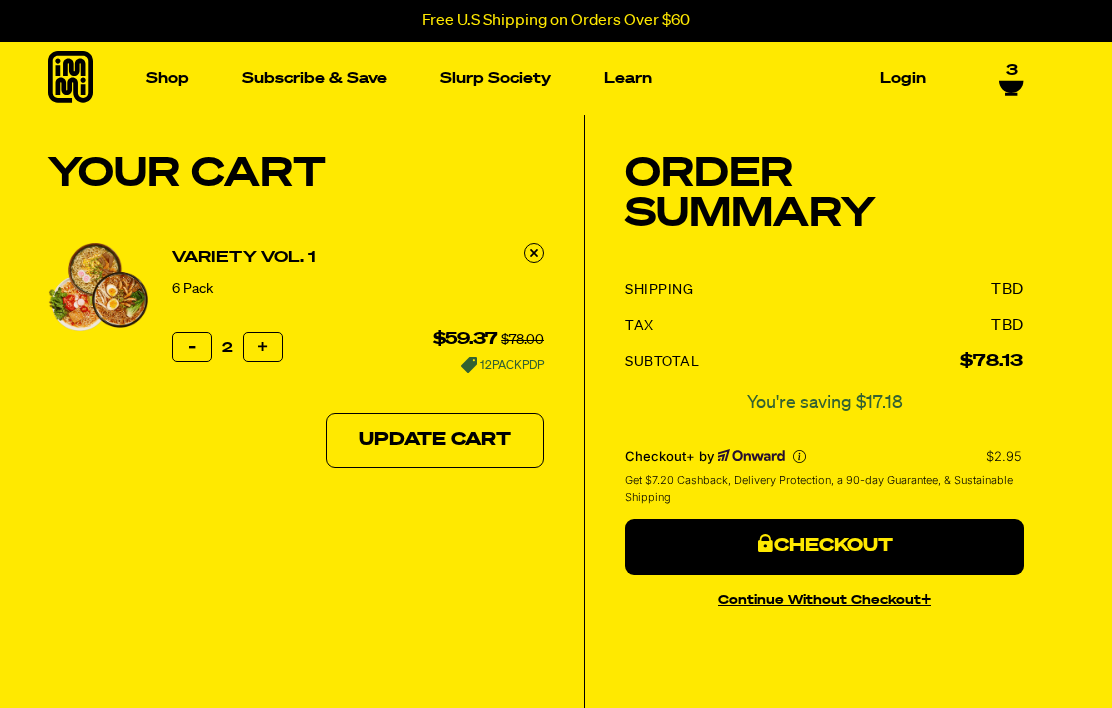 click on "Reduce item quantity by one" at bounding box center (192, 347) 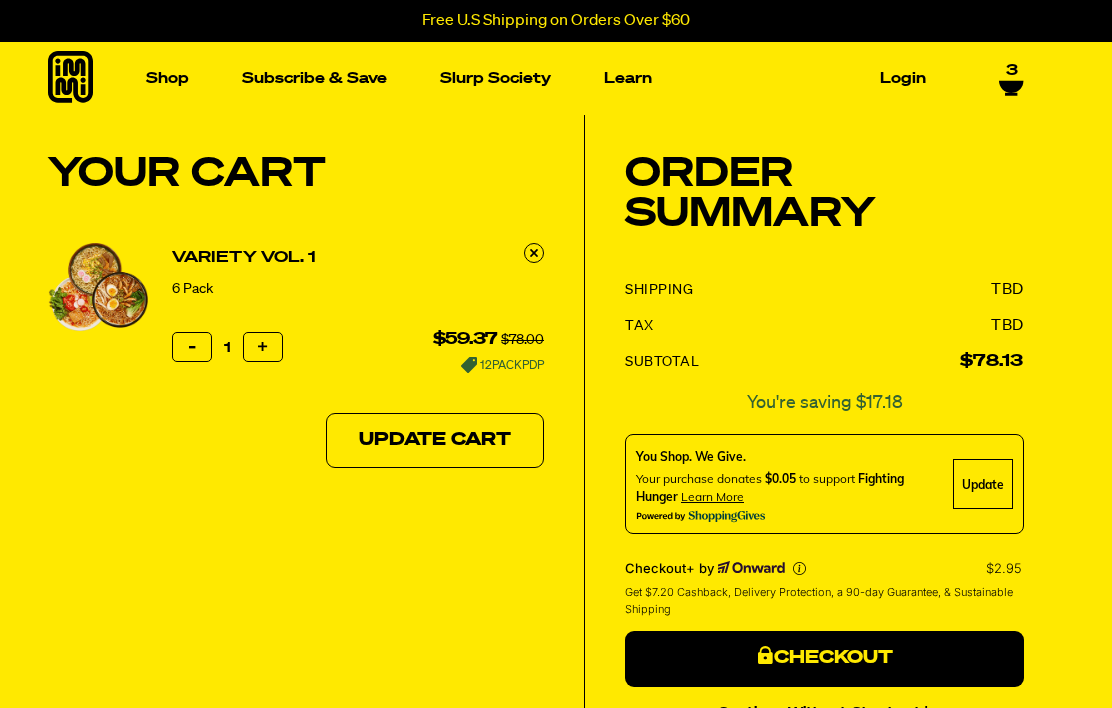 click at bounding box center [192, 347] 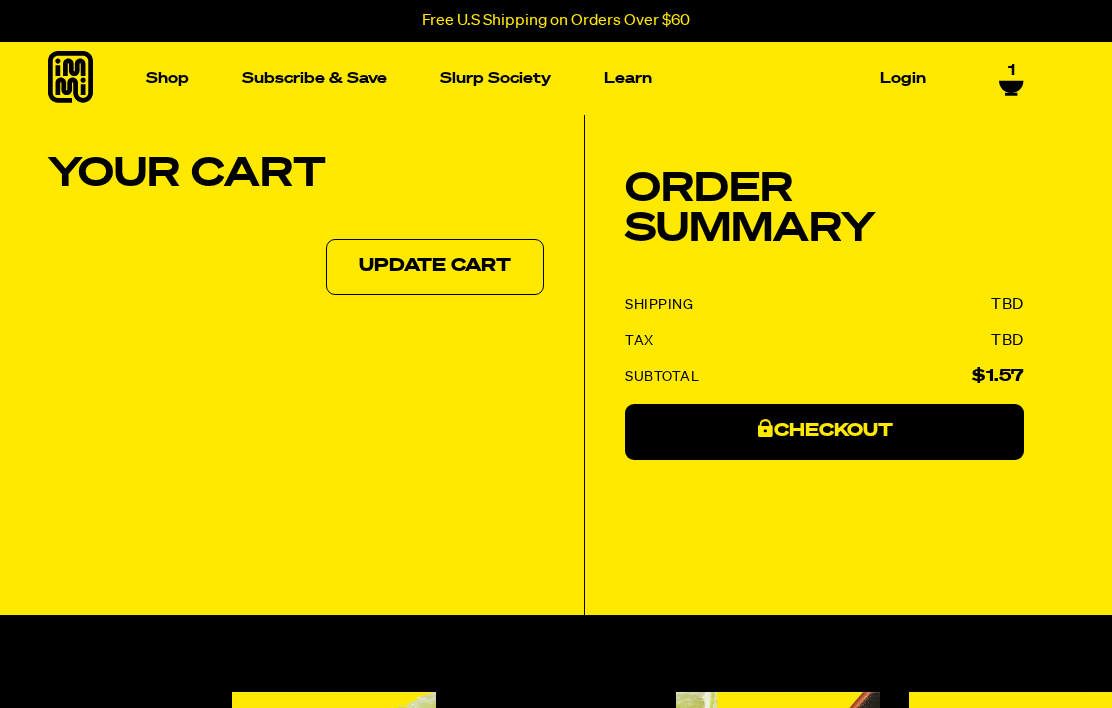 scroll, scrollTop: 0, scrollLeft: 0, axis: both 